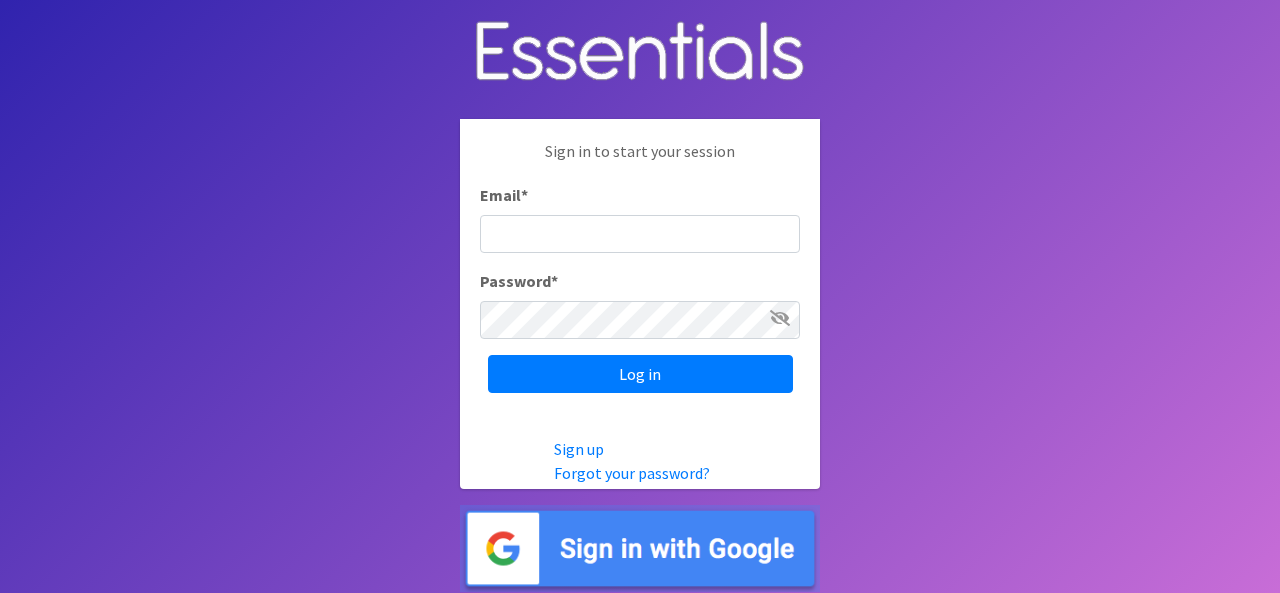 scroll, scrollTop: 0, scrollLeft: 0, axis: both 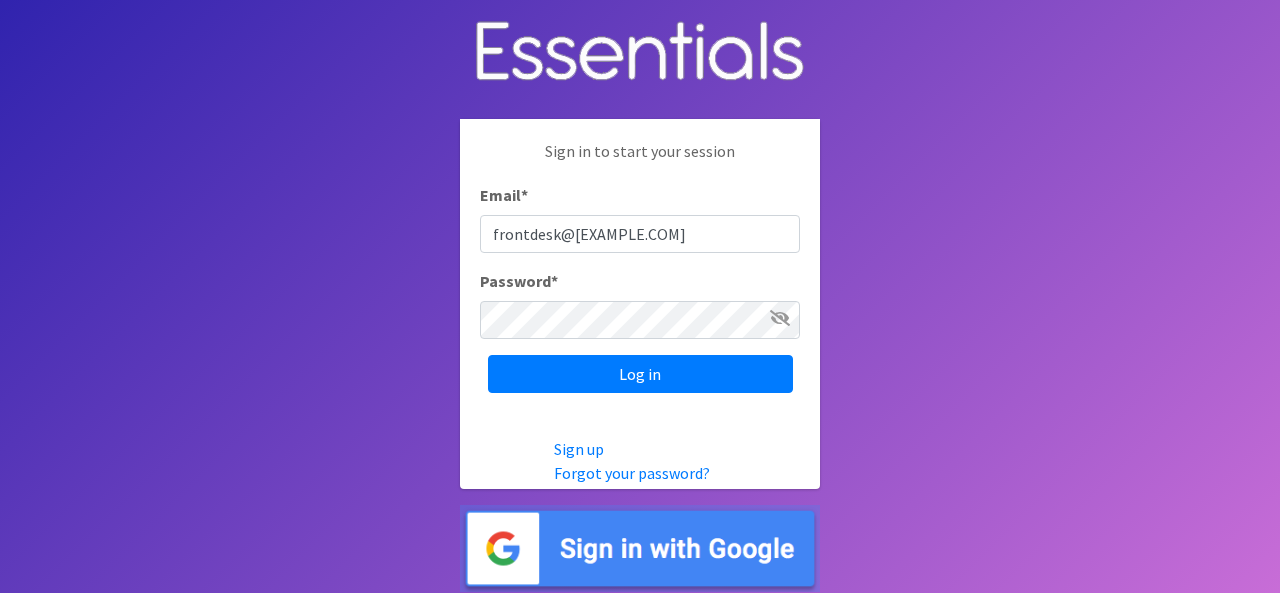 type on "frontdesk@example.com" 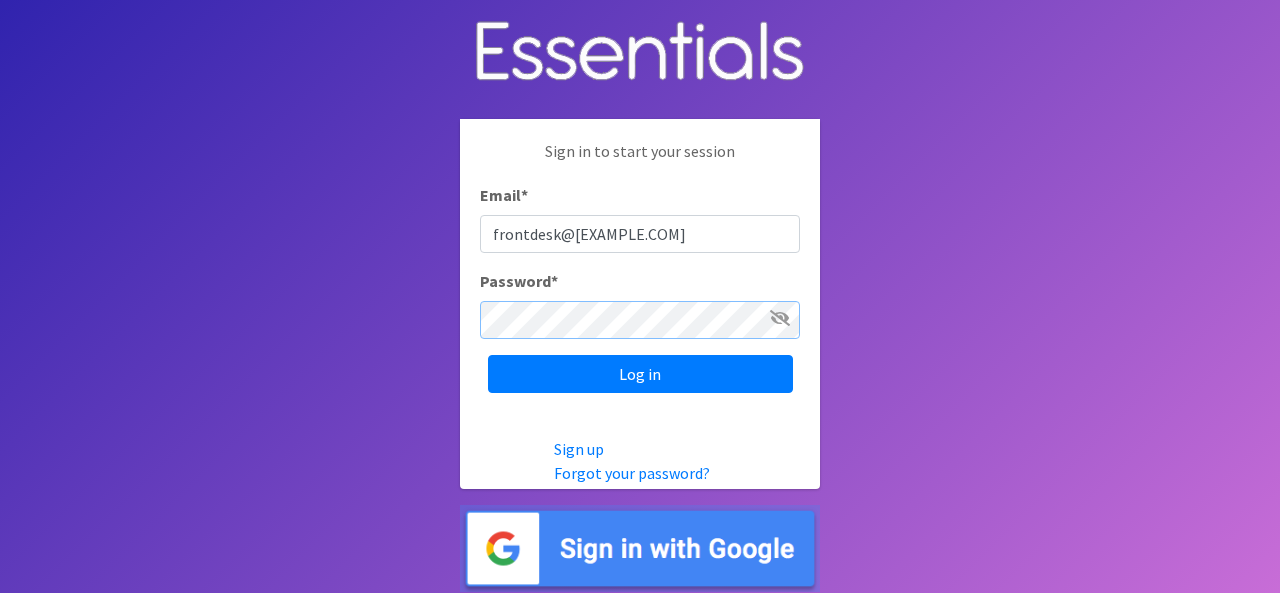 click on "Log in" at bounding box center (640, 374) 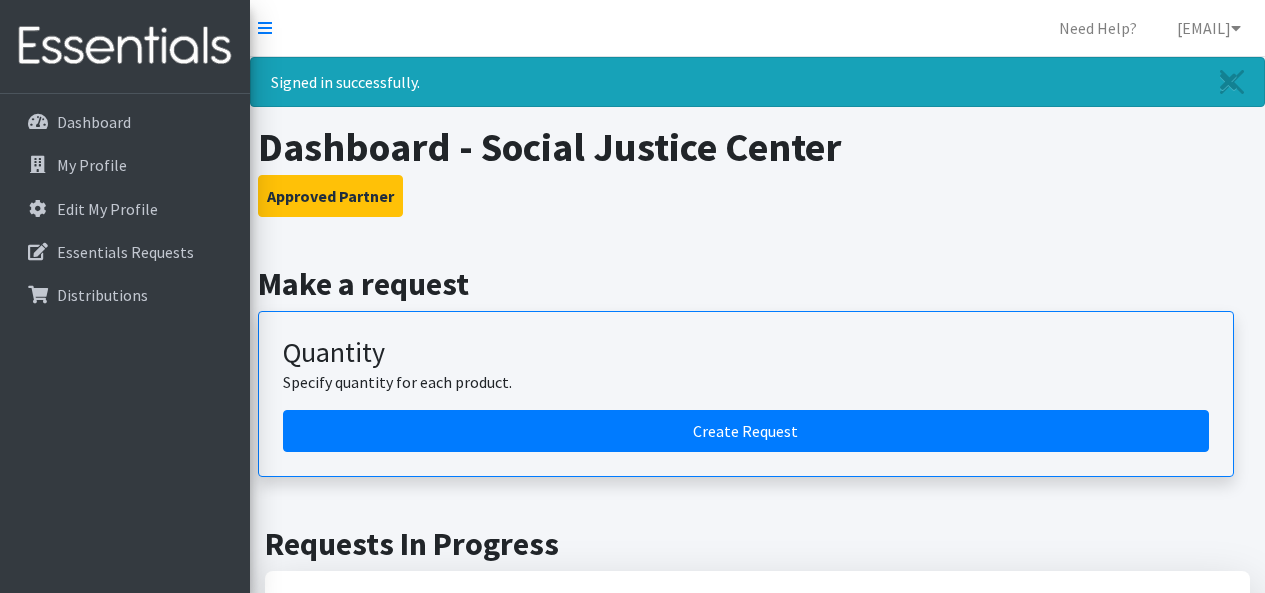 scroll, scrollTop: 0, scrollLeft: 0, axis: both 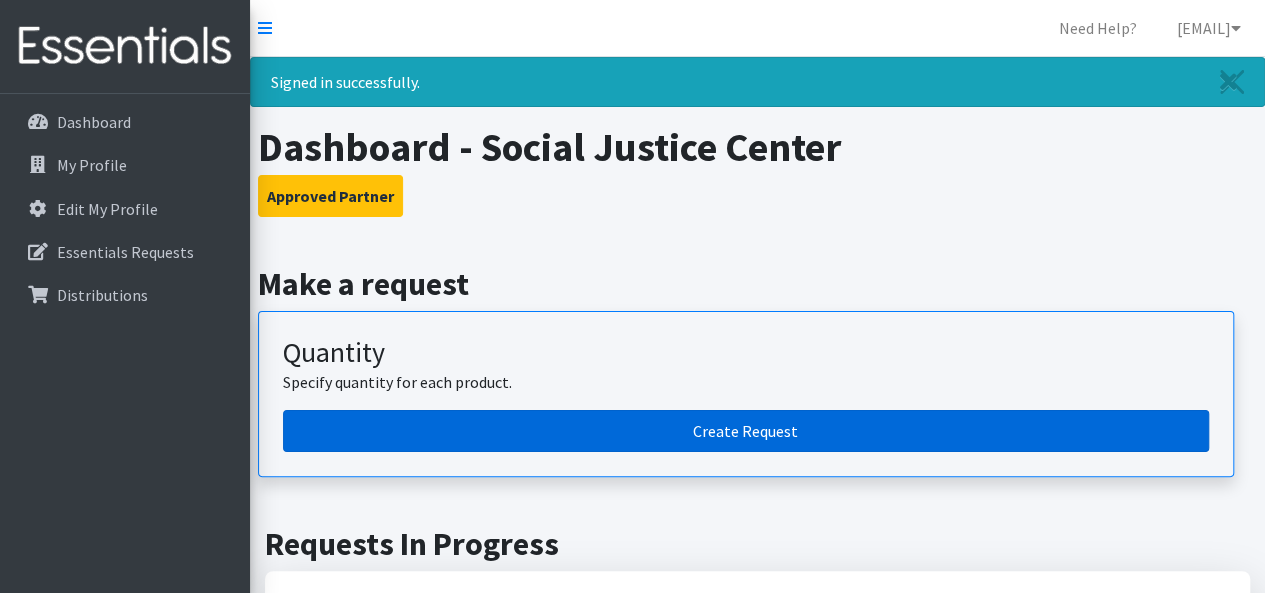click on "Create Request" at bounding box center (746, 431) 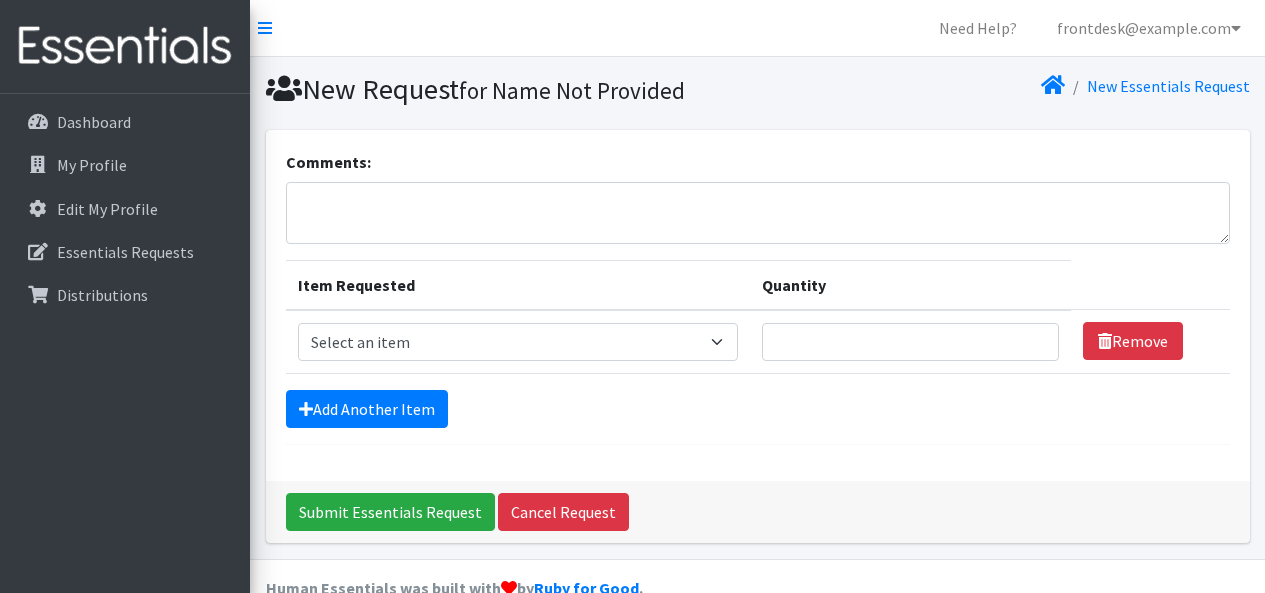 scroll, scrollTop: 0, scrollLeft: 0, axis: both 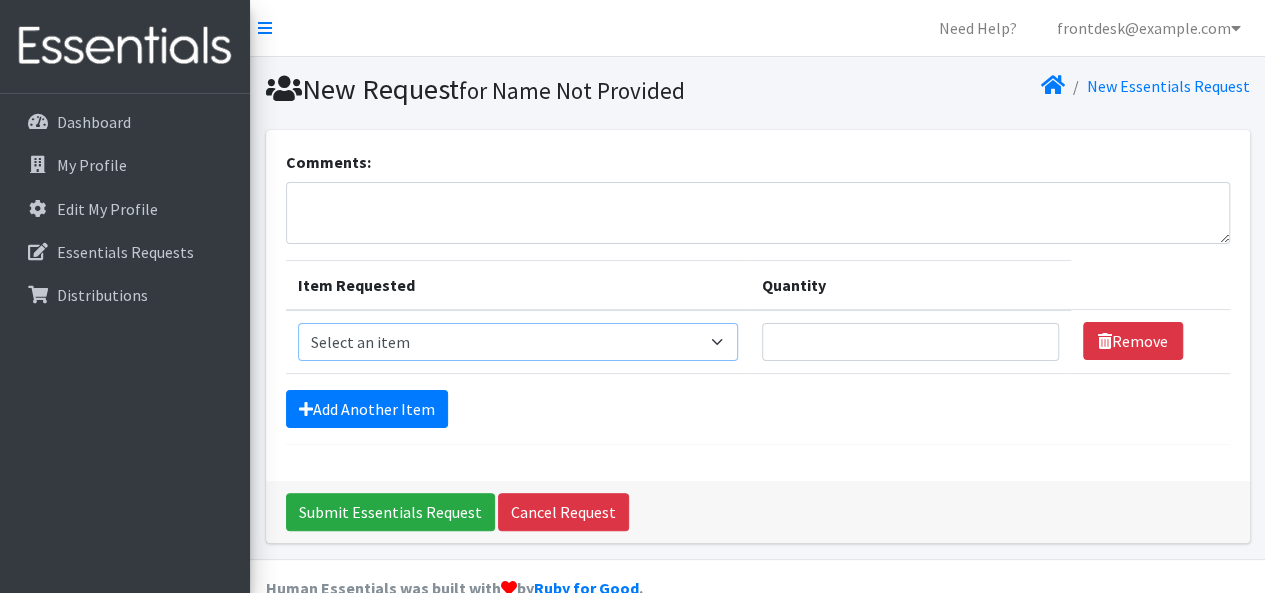 click on "Select an item
Box - 2T-3T Pull-ups [200 Pull-ups/8 Packs]
Box - 3T-4T Pull-ups [200 Pull-ups/8 Packs]
Box - 4T-5T Pull-Ups [200 Pull-ups/8 Packs]
Box - Newborn Diapers [450 Diapers/18 Packs]
Box - Size 1 Diapers [375 Diapers/15 Packs]
Box - Size 2 Diapers [375 Diapers/15 Packs]
Box - Size 3 Diapers [250 Diapers/10 Packs]
Box - Size 4 Diapers [225 Diapers/9 Packs]
Box - Size 5 Diapers [200 Diapers/8 Packs]
Box - Size 6 Diapers [200 Diapers/8 Packs]
Box - Size 7 Diapers [200 Diapers/8 Packs]
Box - Wipes [18 Packs]
Diapers - Newborn
Diapers - Preemie
Diapers - Size 1
Diapers - Size 2
Diapers - Size 3
Diapers - Size 4
Diapers - Size 5
Diapers - Size 6
Diapers - Size 7
Kids Pull-Ups (2T-3T)
Kids Pull-Ups (3T-4T)
Kids Pull-Ups (4T-5T)
Wipes (Baby)" at bounding box center [518, 342] 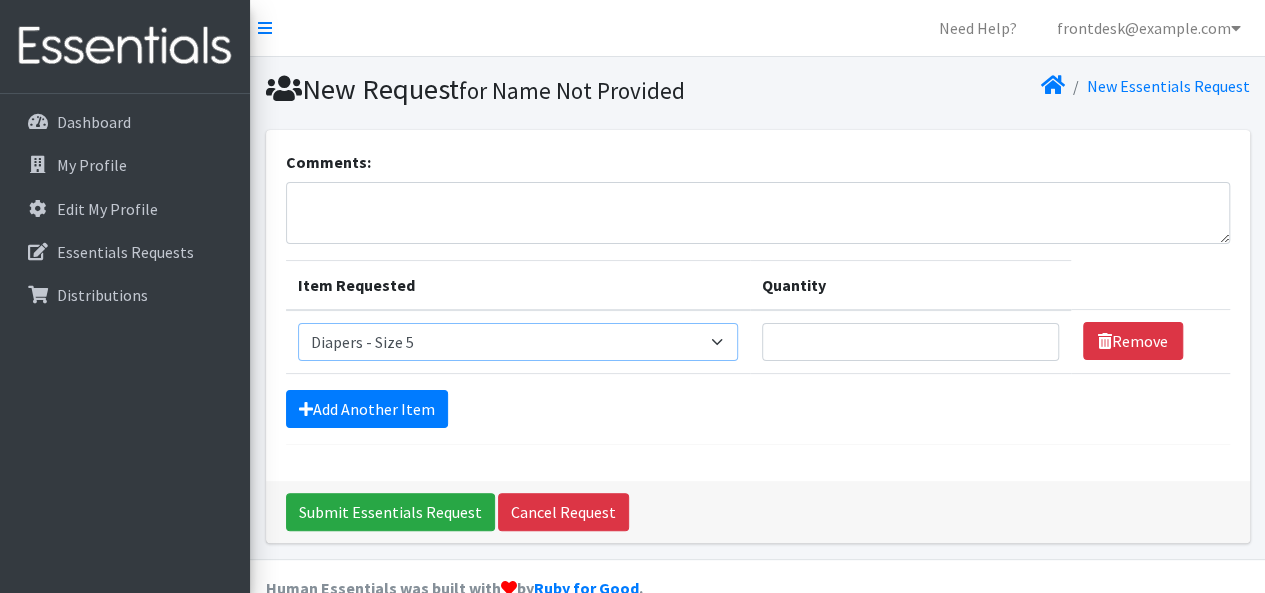 click on "Select an item
Box - 2T-3T Pull-ups [200 Pull-ups/8 Packs]
Box - 3T-4T Pull-ups [200 Pull-ups/8 Packs]
Box - 4T-5T Pull-Ups [200 Pull-ups/8 Packs]
Box - Newborn Diapers [450 Diapers/18 Packs]
Box - Size 1 Diapers [375 Diapers/15 Packs]
Box - Size 2 Diapers [375 Diapers/15 Packs]
Box - Size 3 Diapers [250 Diapers/10 Packs]
Box - Size 4 Diapers [225 Diapers/9 Packs]
Box - Size 5 Diapers [200 Diapers/8 Packs]
Box - Size 6 Diapers [200 Diapers/8 Packs]
Box - Size 7 Diapers [200 Diapers/8 Packs]
Box - Wipes [18 Packs]
Diapers - Newborn
Diapers - Preemie
Diapers - Size 1
Diapers - Size 2
Diapers - Size 3
Diapers - Size 4
Diapers - Size 5
Diapers - Size 6
Diapers - Size 7
Kids Pull-Ups (2T-3T)
Kids Pull-Ups (3T-4T)
Kids Pull-Ups (4T-5T)
Wipes (Baby)" at bounding box center [518, 342] 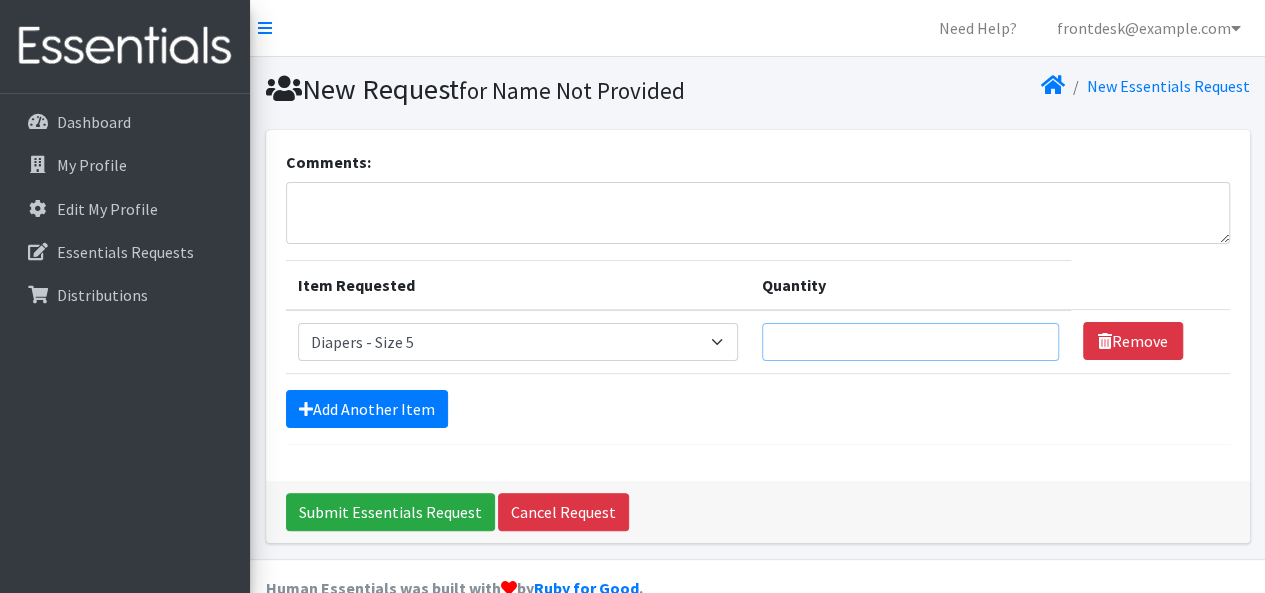 click on "Quantity" at bounding box center (910, 342) 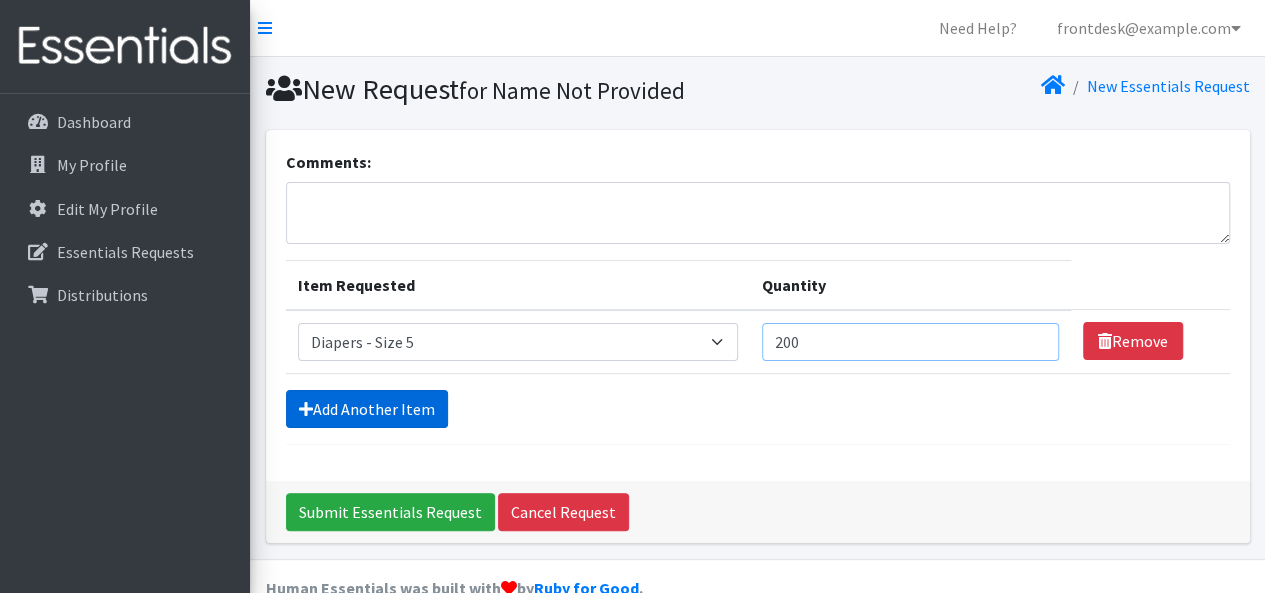 type on "200" 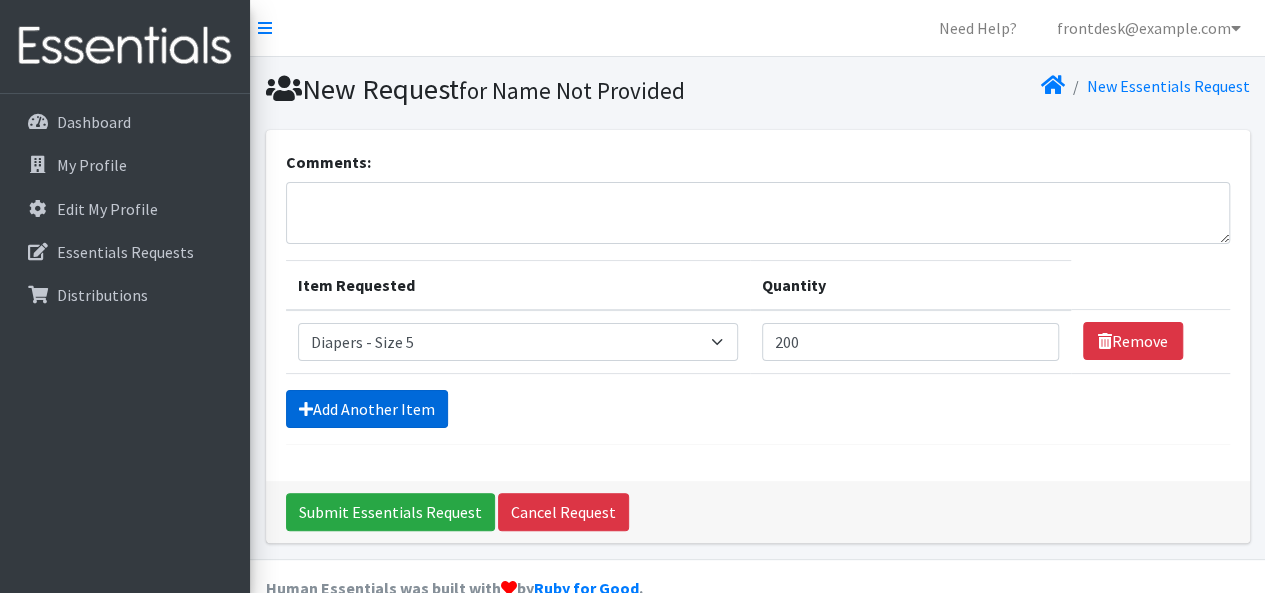 click on "Add Another Item" at bounding box center [367, 409] 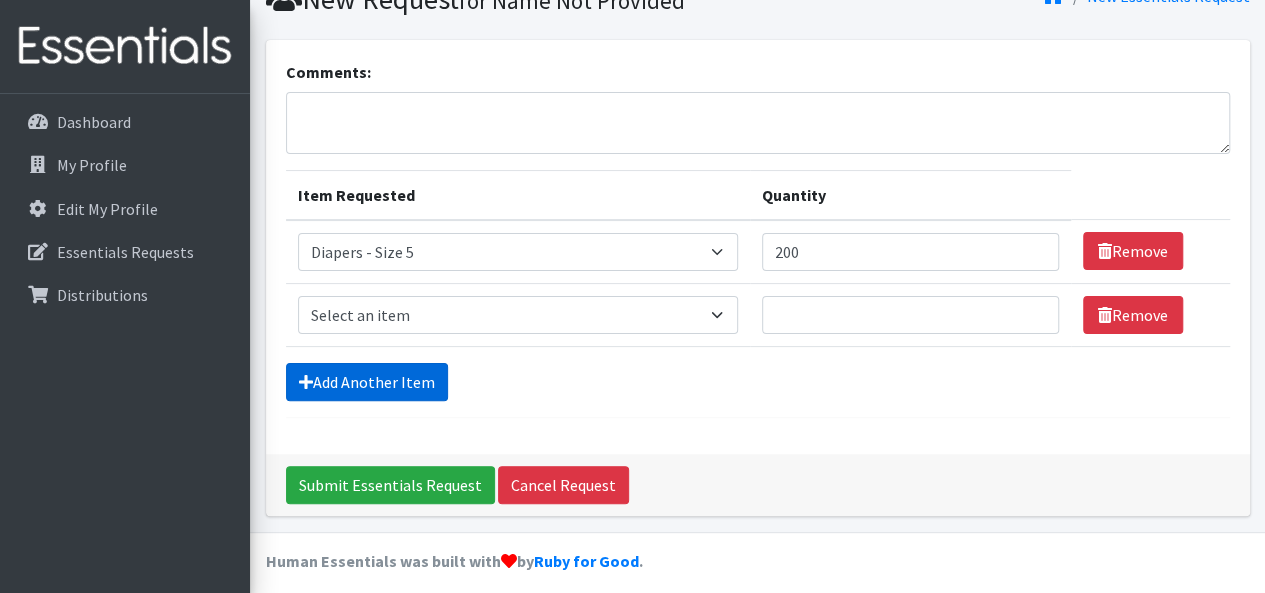 scroll, scrollTop: 100, scrollLeft: 0, axis: vertical 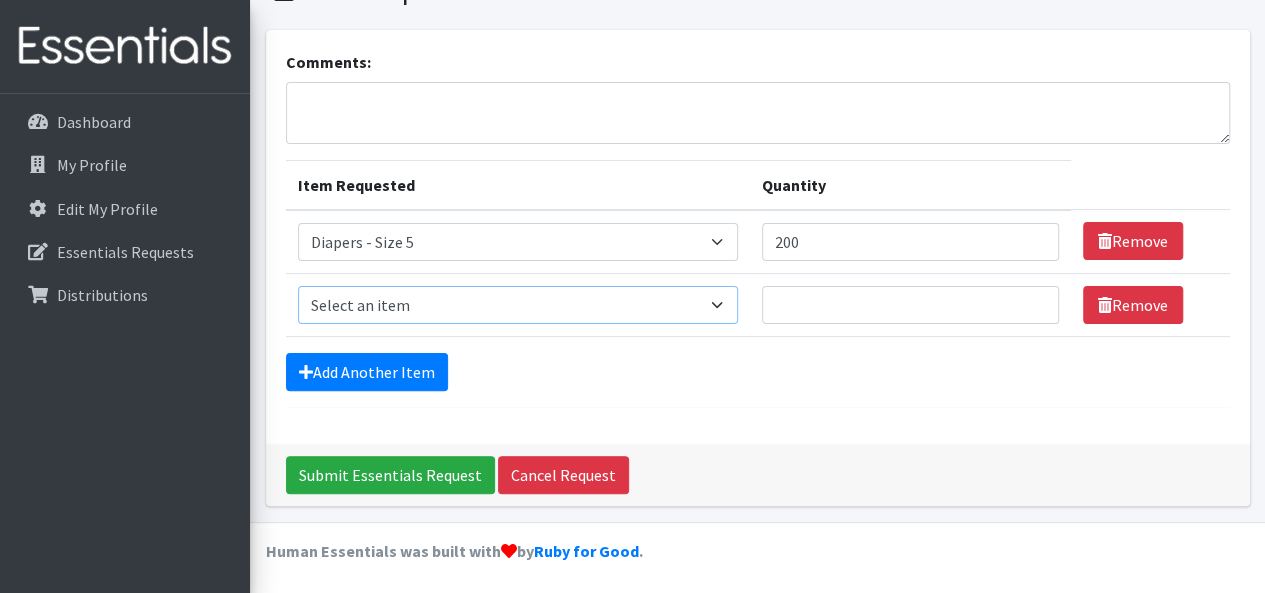 click on "Select an item
Box - 2T-3T Pull-ups [200 Pull-ups/8 Packs]
Box - 3T-4T Pull-ups [200 Pull-ups/8 Packs]
Box - 4T-5T Pull-Ups [200 Pull-ups/8 Packs]
Box - Newborn Diapers [450 Diapers/18 Packs]
Box - Size 1 Diapers [375 Diapers/15 Packs]
Box - Size 2 Diapers [375 Diapers/15 Packs]
Box - Size 3 Diapers [250 Diapers/10 Packs]
Box - Size 4 Diapers [225 Diapers/9 Packs]
Box - Size 5 Diapers [200 Diapers/8 Packs]
Box - Size 6 Diapers [200 Diapers/8 Packs]
Box - Size 7 Diapers [200 Diapers/8 Packs]
Box - Wipes [18 Packs]
Diapers - Newborn
Diapers - Preemie
Diapers - Size 1
Diapers - Size 2
Diapers - Size 3
Diapers - Size 4
Diapers - Size 5
Diapers - Size 6
Diapers - Size 7
Kids Pull-Ups (2T-3T)
Kids Pull-Ups (3T-4T)
Kids Pull-Ups (4T-5T)
Wipes (Baby)" at bounding box center (518, 305) 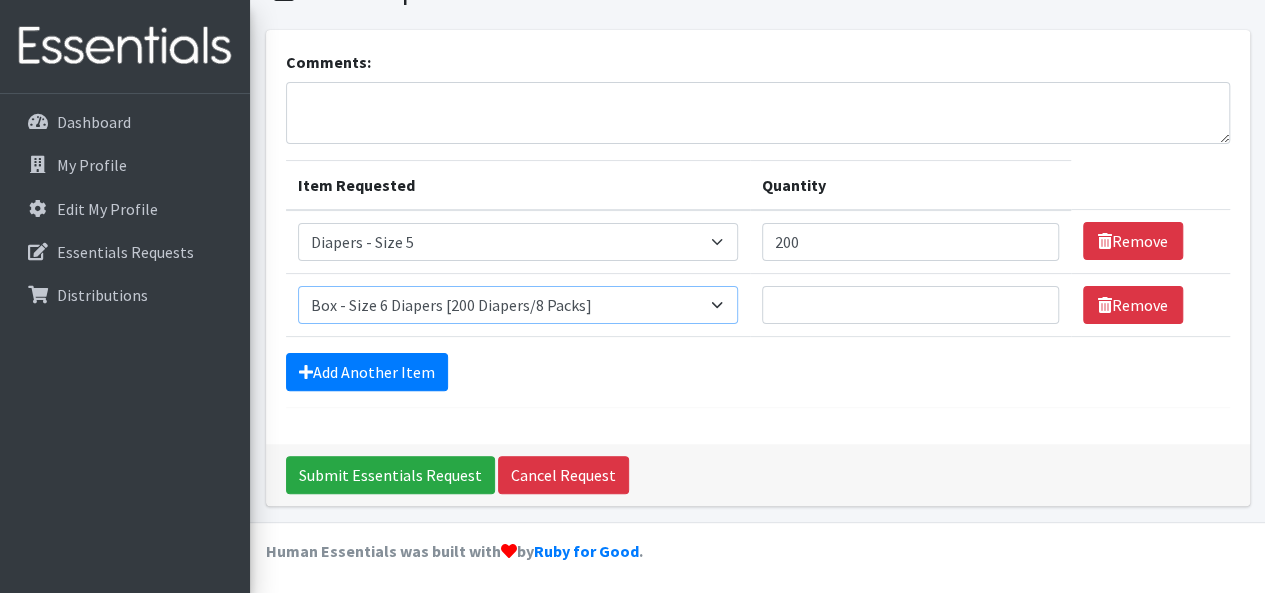 click on "Select an item
Box - 2T-3T Pull-ups [200 Pull-ups/8 Packs]
Box - 3T-4T Pull-ups [200 Pull-ups/8 Packs]
Box - 4T-5T Pull-Ups [200 Pull-ups/8 Packs]
Box - Newborn Diapers [450 Diapers/18 Packs]
Box - Size 1 Diapers [375 Diapers/15 Packs]
Box - Size 2 Diapers [375 Diapers/15 Packs]
Box - Size 3 Diapers [250 Diapers/10 Packs]
Box - Size 4 Diapers [225 Diapers/9 Packs]
Box - Size 5 Diapers [200 Diapers/8 Packs]
Box - Size 6 Diapers [200 Diapers/8 Packs]
Box - Size 7 Diapers [200 Diapers/8 Packs]
Box - Wipes [18 Packs]
Diapers - Newborn
Diapers - Preemie
Diapers - Size 1
Diapers - Size 2
Diapers - Size 3
Diapers - Size 4
Diapers - Size 5
Diapers - Size 6
Diapers - Size 7
Kids Pull-Ups (2T-3T)
Kids Pull-Ups (3T-4T)
Kids Pull-Ups (4T-5T)
Wipes (Baby)" at bounding box center [518, 305] 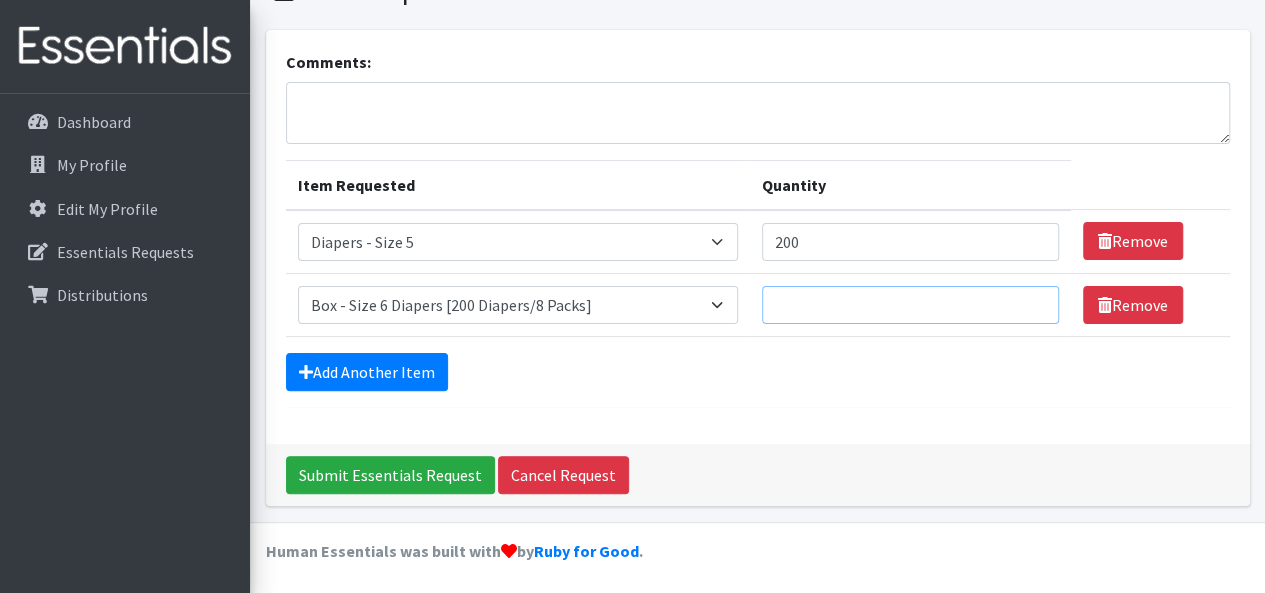 click on "Quantity" at bounding box center (910, 305) 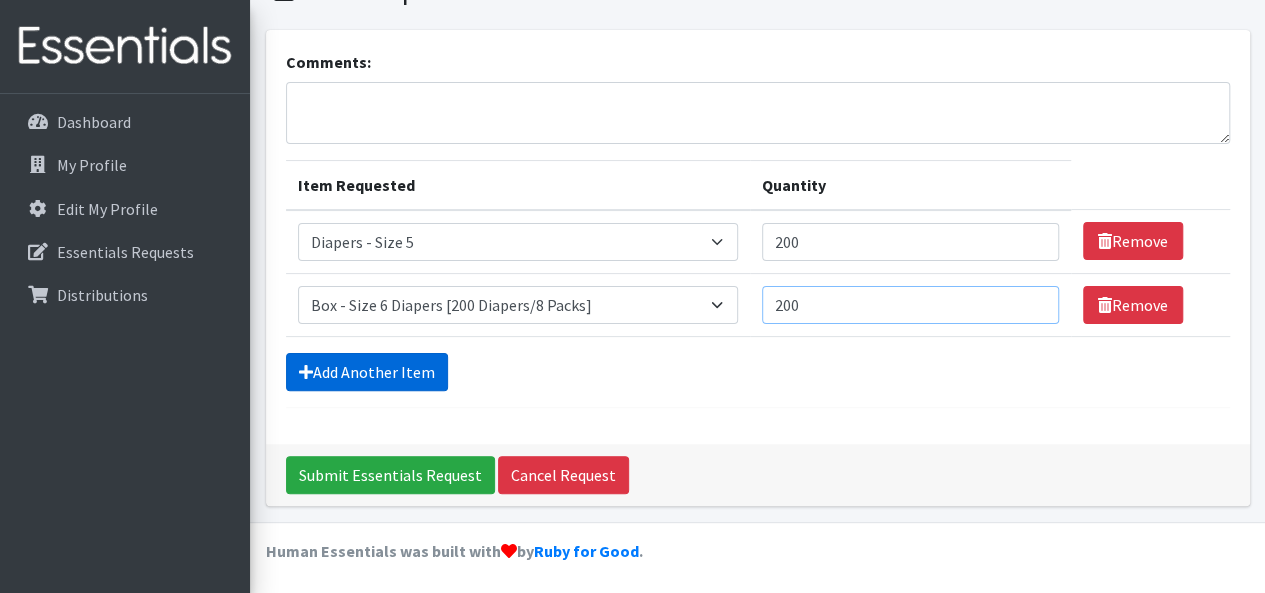 type on "200" 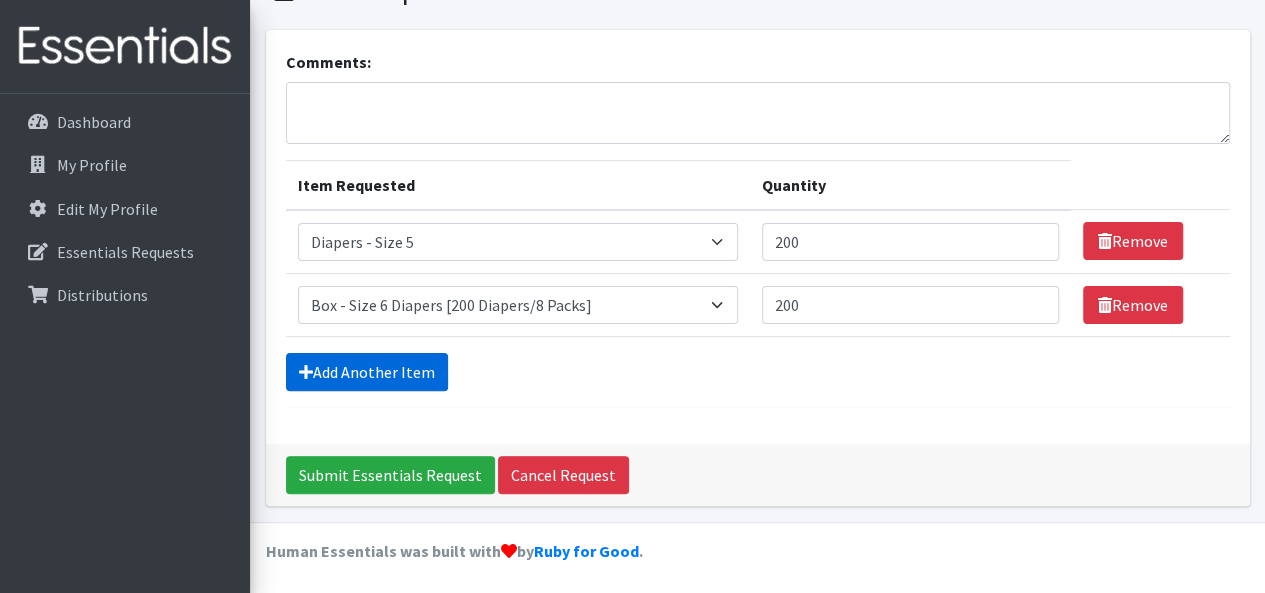 click on "Add Another Item" at bounding box center [367, 372] 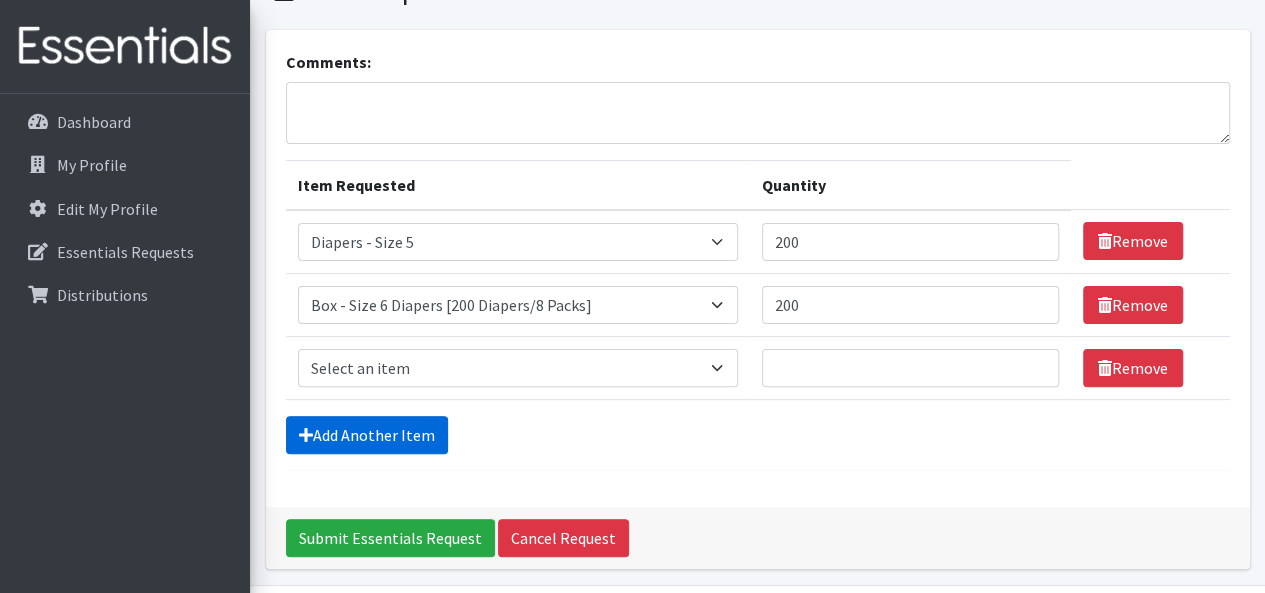 scroll, scrollTop: 162, scrollLeft: 0, axis: vertical 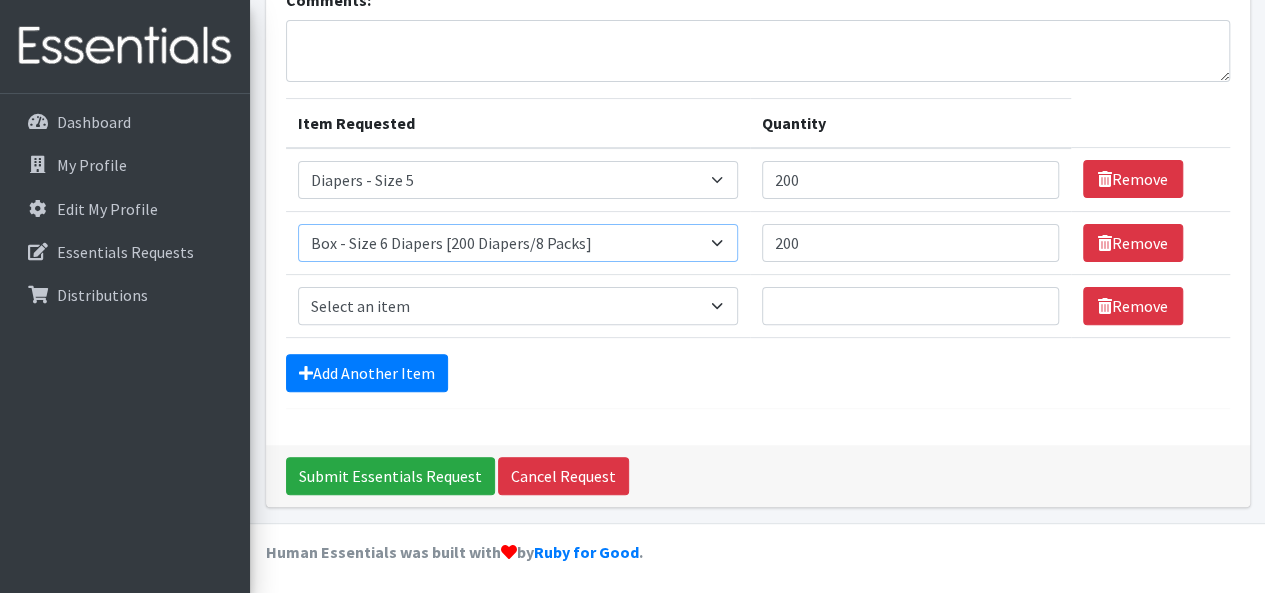 click on "Select an item
Box - 2T-3T Pull-ups [200 Pull-ups/8 Packs]
Box - 3T-4T Pull-ups [200 Pull-ups/8 Packs]
Box - 4T-5T Pull-Ups [200 Pull-ups/8 Packs]
Box - Newborn Diapers [450 Diapers/18 Packs]
Box - Size 1 Diapers [375 Diapers/15 Packs]
Box - Size 2 Diapers [375 Diapers/15 Packs]
Box - Size 3 Diapers [250 Diapers/10 Packs]
Box - Size 4 Diapers [225 Diapers/9 Packs]
Box - Size 5 Diapers [200 Diapers/8 Packs]
Box - Size 6 Diapers [200 Diapers/8 Packs]
Box - Size 7 Diapers [200 Diapers/8 Packs]
Box - Wipes [18 Packs]
Diapers - Newborn
Diapers - Preemie
Diapers - Size 1
Diapers - Size 2
Diapers - Size 3
Diapers - Size 4
Diapers - Size 5
Diapers - Size 6
Diapers - Size 7
Kids Pull-Ups (2T-3T)
Kids Pull-Ups (3T-4T)
Kids Pull-Ups (4T-5T)
Wipes (Baby)" at bounding box center (518, 243) 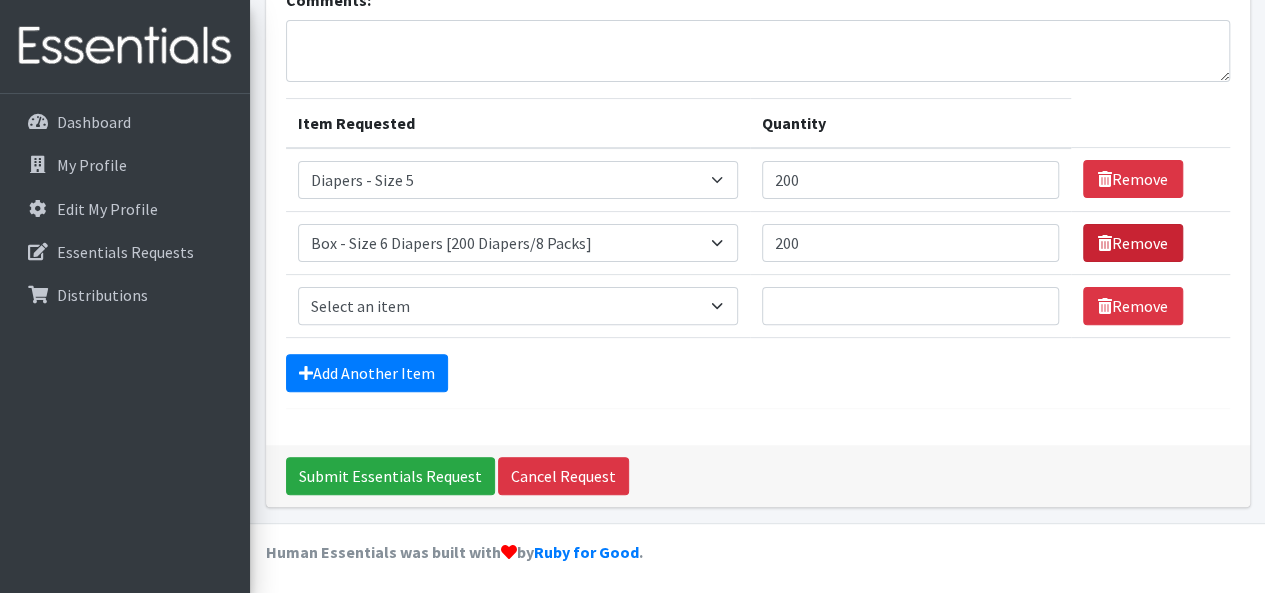 click on "Remove" at bounding box center [1133, 243] 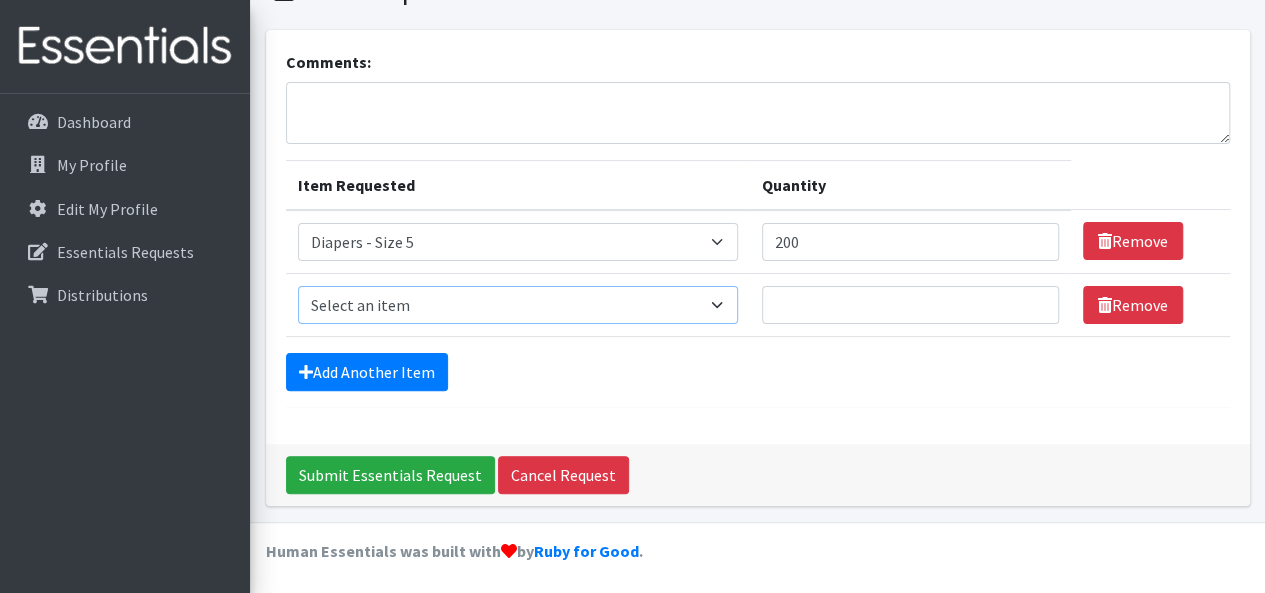 click on "Select an item
Box - 2T-3T Pull-ups [200 Pull-ups/8 Packs]
Box - 3T-4T Pull-ups [200 Pull-ups/8 Packs]
Box - 4T-5T Pull-Ups [200 Pull-ups/8 Packs]
Box - Newborn Diapers [450 Diapers/18 Packs]
Box - Size 1 Diapers [375 Diapers/15 Packs]
Box - Size 2 Diapers [375 Diapers/15 Packs]
Box - Size 3 Diapers [250 Diapers/10 Packs]
Box - Size 4 Diapers [225 Diapers/9 Packs]
Box - Size 5 Diapers [200 Diapers/8 Packs]
Box - Size 6 Diapers [200 Diapers/8 Packs]
Box - Size 7 Diapers [200 Diapers/8 Packs]
Box - Wipes [18 Packs]
Diapers - Newborn
Diapers - Preemie
Diapers - Size 1
Diapers - Size 2
Diapers - Size 3
Diapers - Size 4
Diapers - Size 5
Diapers - Size 6
Diapers - Size 7
Kids Pull-Ups (2T-3T)
Kids Pull-Ups (3T-4T)
Kids Pull-Ups (4T-5T)
Wipes (Baby)" at bounding box center [518, 305] 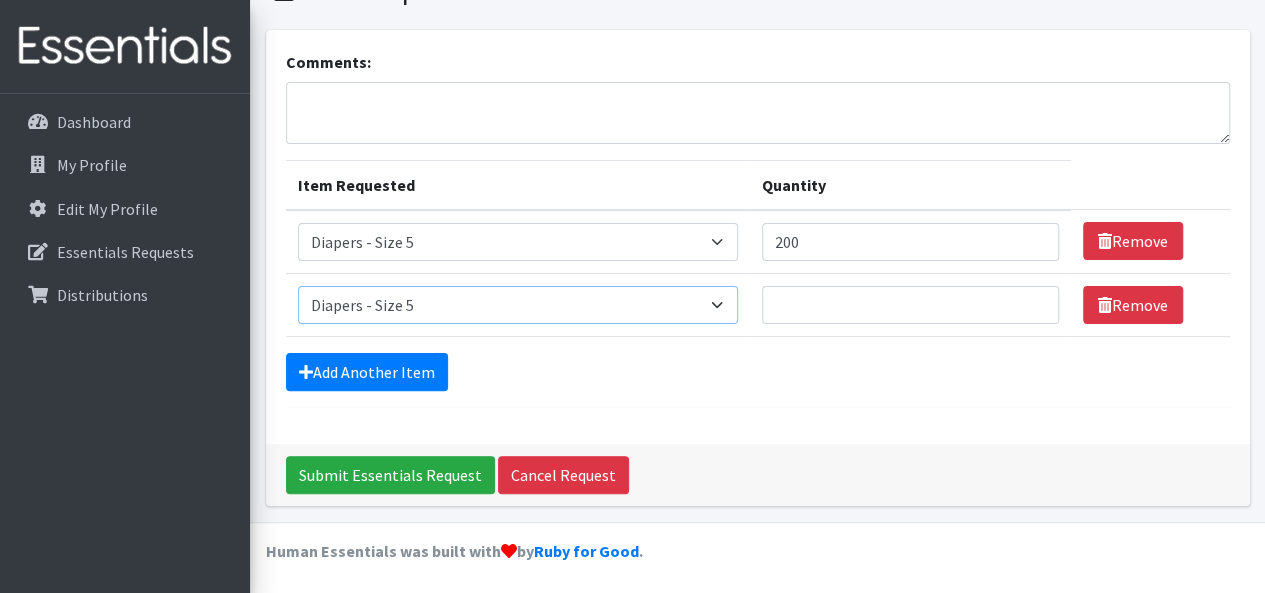 click on "Select an item
Box - 2T-3T Pull-ups [200 Pull-ups/8 Packs]
Box - 3T-4T Pull-ups [200 Pull-ups/8 Packs]
Box - 4T-5T Pull-Ups [200 Pull-ups/8 Packs]
Box - Newborn Diapers [450 Diapers/18 Packs]
Box - Size 1 Diapers [375 Diapers/15 Packs]
Box - Size 2 Diapers [375 Diapers/15 Packs]
Box - Size 3 Diapers [250 Diapers/10 Packs]
Box - Size 4 Diapers [225 Diapers/9 Packs]
Box - Size 5 Diapers [200 Diapers/8 Packs]
Box - Size 6 Diapers [200 Diapers/8 Packs]
Box - Size 7 Diapers [200 Diapers/8 Packs]
Box - Wipes [18 Packs]
Diapers - Newborn
Diapers - Preemie
Diapers - Size 1
Diapers - Size 2
Diapers - Size 3
Diapers - Size 4
Diapers - Size 5
Diapers - Size 6
Diapers - Size 7
Kids Pull-Ups (2T-3T)
Kids Pull-Ups (3T-4T)
Kids Pull-Ups (4T-5T)
Wipes (Baby)" at bounding box center (518, 305) 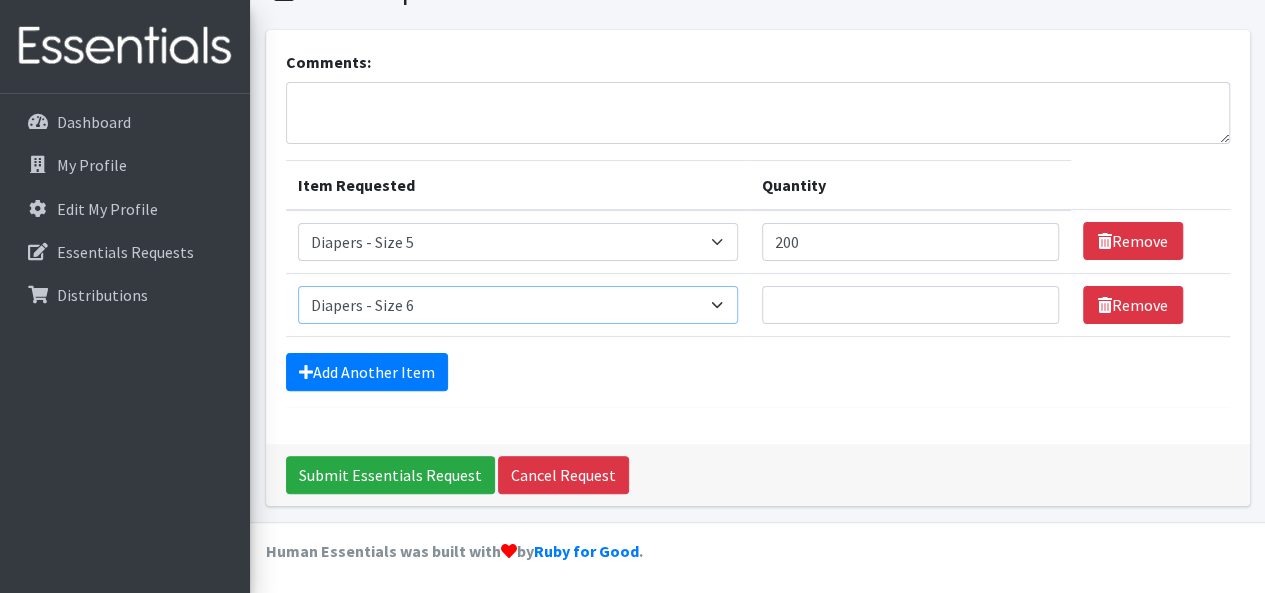 click on "Select an item
Box - 2T-3T Pull-ups [200 Pull-ups/8 Packs]
Box - 3T-4T Pull-ups [200 Pull-ups/8 Packs]
Box - 4T-5T Pull-Ups [200 Pull-ups/8 Packs]
Box - Newborn Diapers [450 Diapers/18 Packs]
Box - Size 1 Diapers [375 Diapers/15 Packs]
Box - Size 2 Diapers [375 Diapers/15 Packs]
Box - Size 3 Diapers [250 Diapers/10 Packs]
Box - Size 4 Diapers [225 Diapers/9 Packs]
Box - Size 5 Diapers [200 Diapers/8 Packs]
Box - Size 6 Diapers [200 Diapers/8 Packs]
Box - Size 7 Diapers [200 Diapers/8 Packs]
Box - Wipes [18 Packs]
Diapers - Newborn
Diapers - Preemie
Diapers - Size 1
Diapers - Size 2
Diapers - Size 3
Diapers - Size 4
Diapers - Size 5
Diapers - Size 6
Diapers - Size 7
Kids Pull-Ups (2T-3T)
Kids Pull-Ups (3T-4T)
Kids Pull-Ups (4T-5T)
Wipes (Baby)" at bounding box center (518, 305) 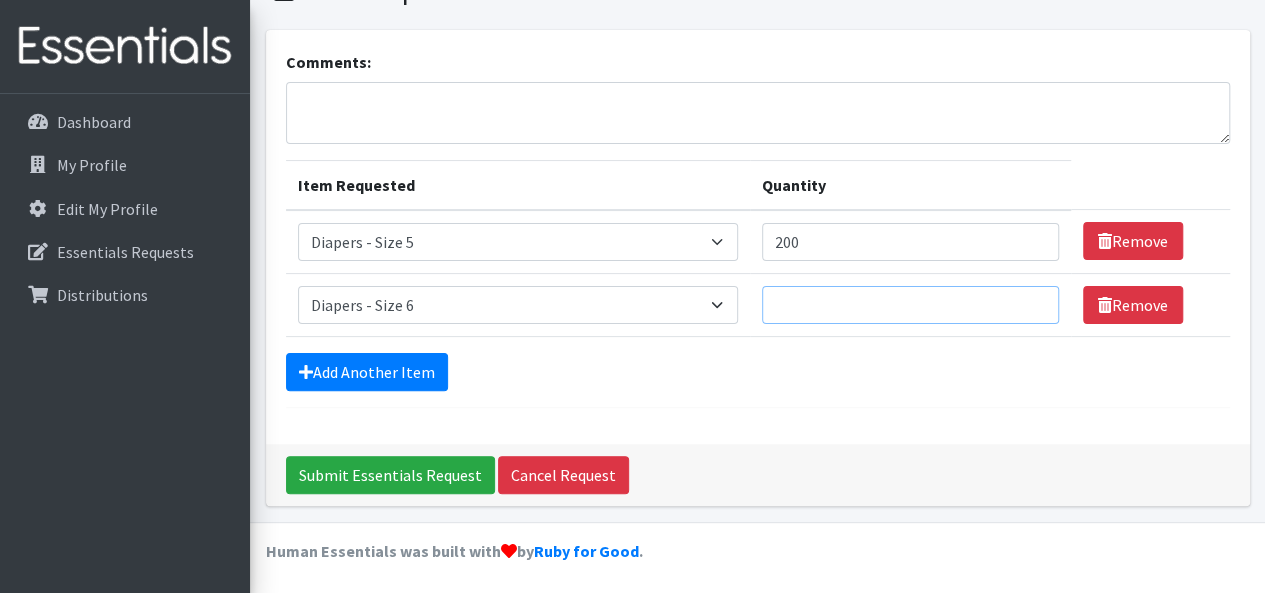 click on "Quantity" at bounding box center (910, 305) 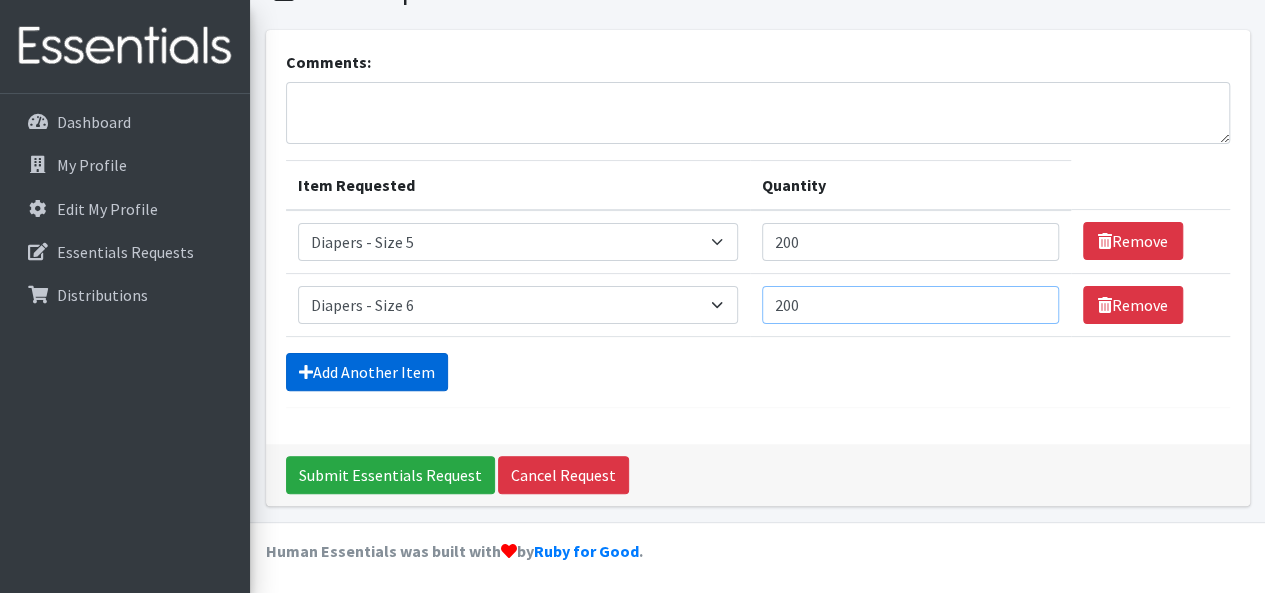 type on "200" 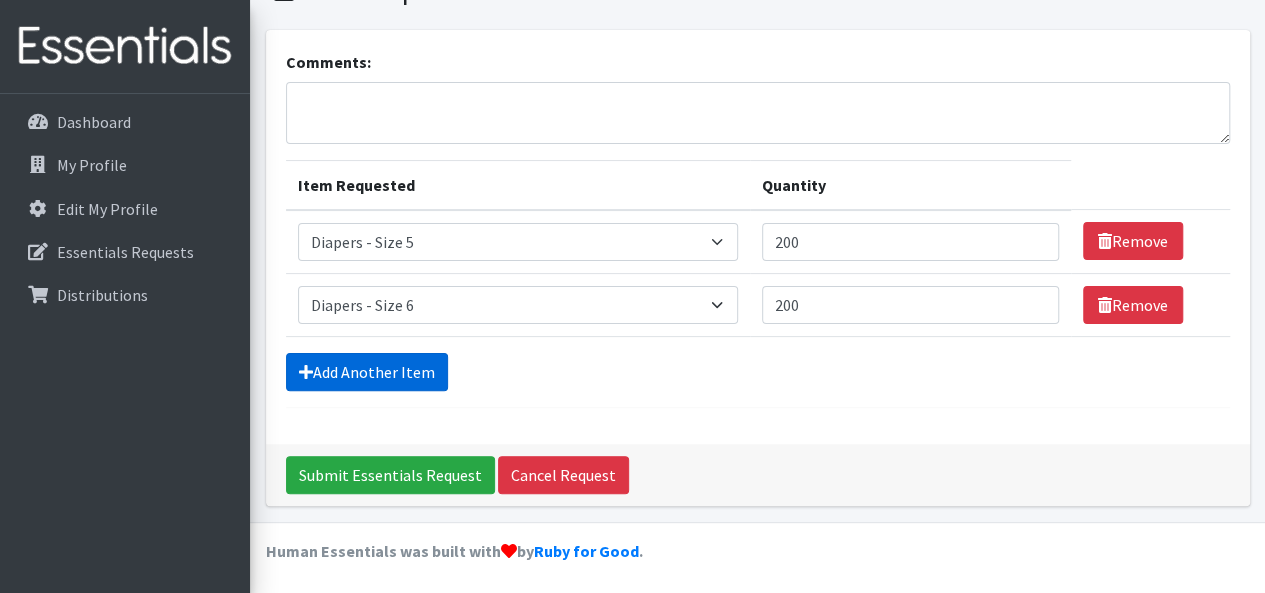 click on "Add Another Item" at bounding box center [367, 372] 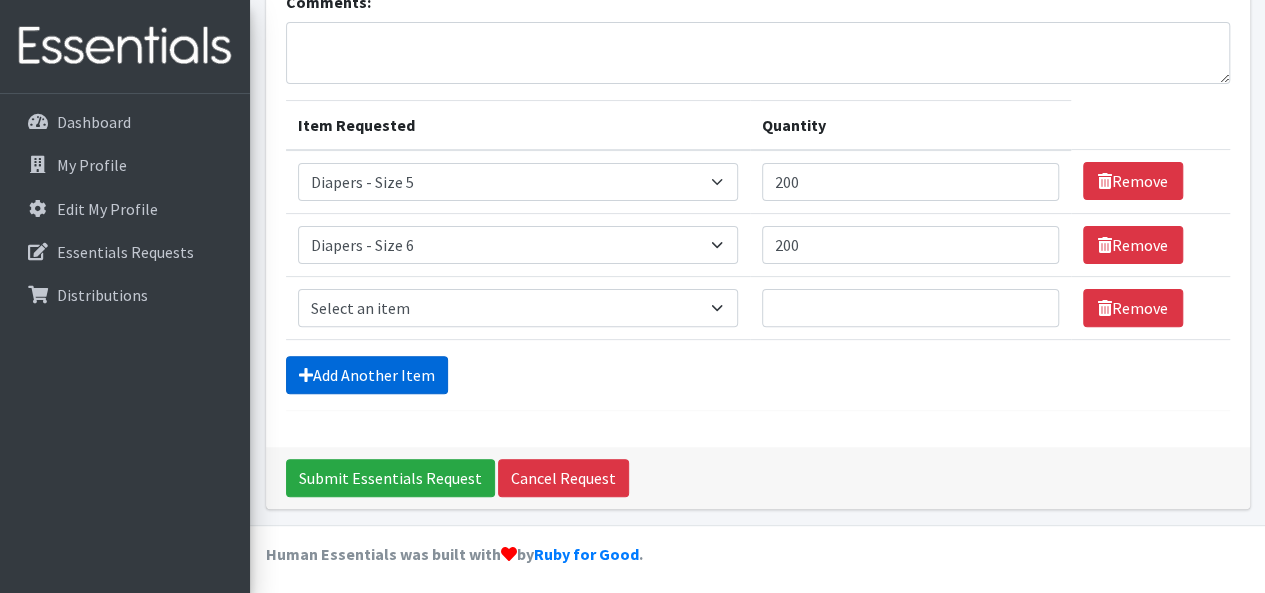 scroll, scrollTop: 162, scrollLeft: 0, axis: vertical 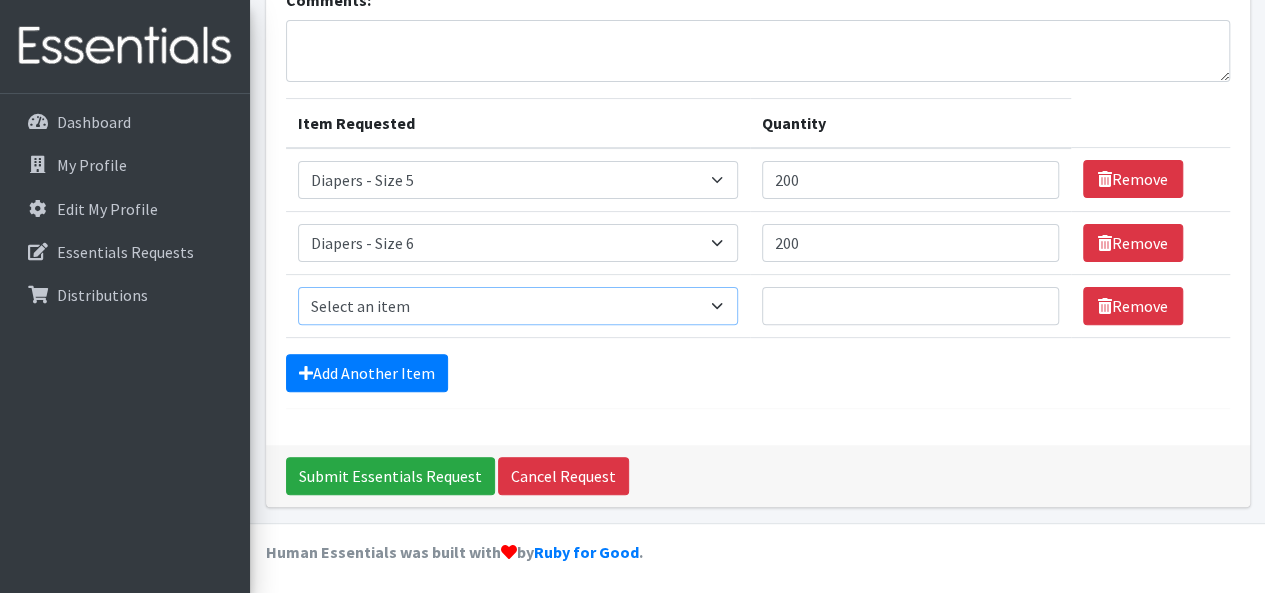 click on "Select an item
Box - 2T-3T Pull-ups [200 Pull-ups/8 Packs]
Box - 3T-4T Pull-ups [200 Pull-ups/8 Packs]
Box - 4T-5T Pull-Ups [200 Pull-ups/8 Packs]
Box - Newborn Diapers [450 Diapers/18 Packs]
Box - Size 1 Diapers [375 Diapers/15 Packs]
Box - Size 2 Diapers [375 Diapers/15 Packs]
Box - Size 3 Diapers [250 Diapers/10 Packs]
Box - Size 4 Diapers [225 Diapers/9 Packs]
Box - Size 5 Diapers [200 Diapers/8 Packs]
Box - Size 6 Diapers [200 Diapers/8 Packs]
Box - Size 7 Diapers [200 Diapers/8 Packs]
Box - Wipes [18 Packs]
Diapers - Newborn
Diapers - Preemie
Diapers - Size 1
Diapers - Size 2
Diapers - Size 3
Diapers - Size 4
Diapers - Size 5
Diapers - Size 6
Diapers - Size 7
Kids Pull-Ups (2T-3T)
Kids Pull-Ups (3T-4T)
Kids Pull-Ups (4T-5T)
Wipes (Baby)" at bounding box center [518, 306] 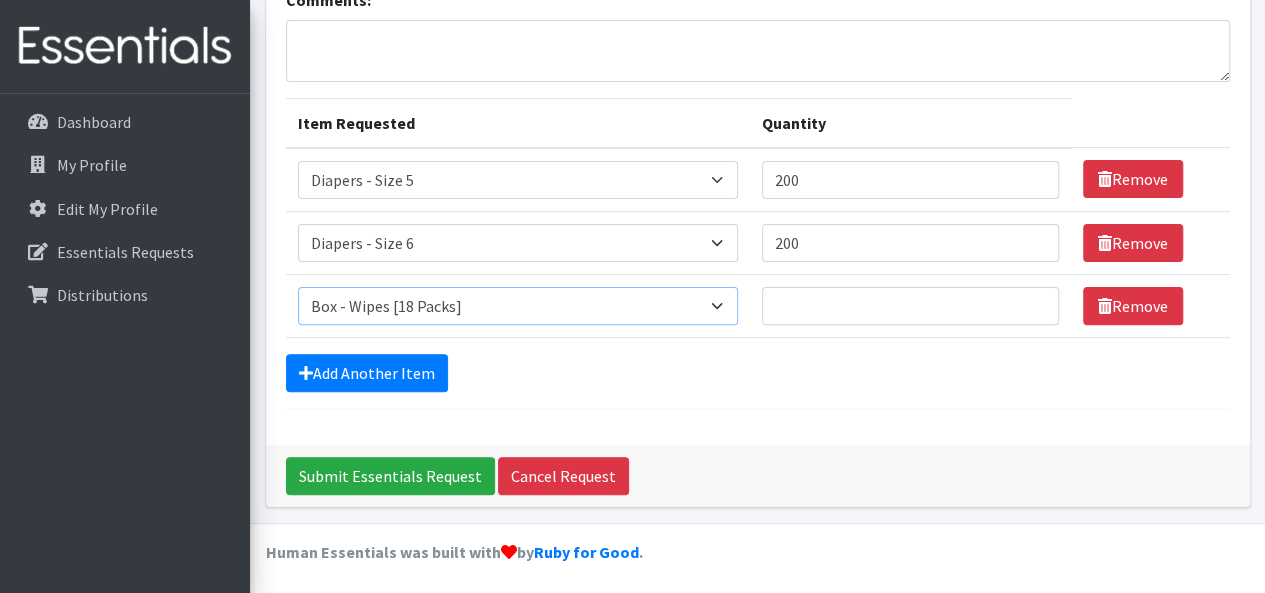 click on "Select an item
Box - 2T-3T Pull-ups [200 Pull-ups/8 Packs]
Box - 3T-4T Pull-ups [200 Pull-ups/8 Packs]
Box - 4T-5T Pull-Ups [200 Pull-ups/8 Packs]
Box - Newborn Diapers [450 Diapers/18 Packs]
Box - Size 1 Diapers [375 Diapers/15 Packs]
Box - Size 2 Diapers [375 Diapers/15 Packs]
Box - Size 3 Diapers [250 Diapers/10 Packs]
Box - Size 4 Diapers [225 Diapers/9 Packs]
Box - Size 5 Diapers [200 Diapers/8 Packs]
Box - Size 6 Diapers [200 Diapers/8 Packs]
Box - Size 7 Diapers [200 Diapers/8 Packs]
Box - Wipes [18 Packs]
Diapers - Newborn
Diapers - Preemie
Diapers - Size 1
Diapers - Size 2
Diapers - Size 3
Diapers - Size 4
Diapers - Size 5
Diapers - Size 6
Diapers - Size 7
Kids Pull-Ups (2T-3T)
Kids Pull-Ups (3T-4T)
Kids Pull-Ups (4T-5T)
Wipes (Baby)" at bounding box center (518, 306) 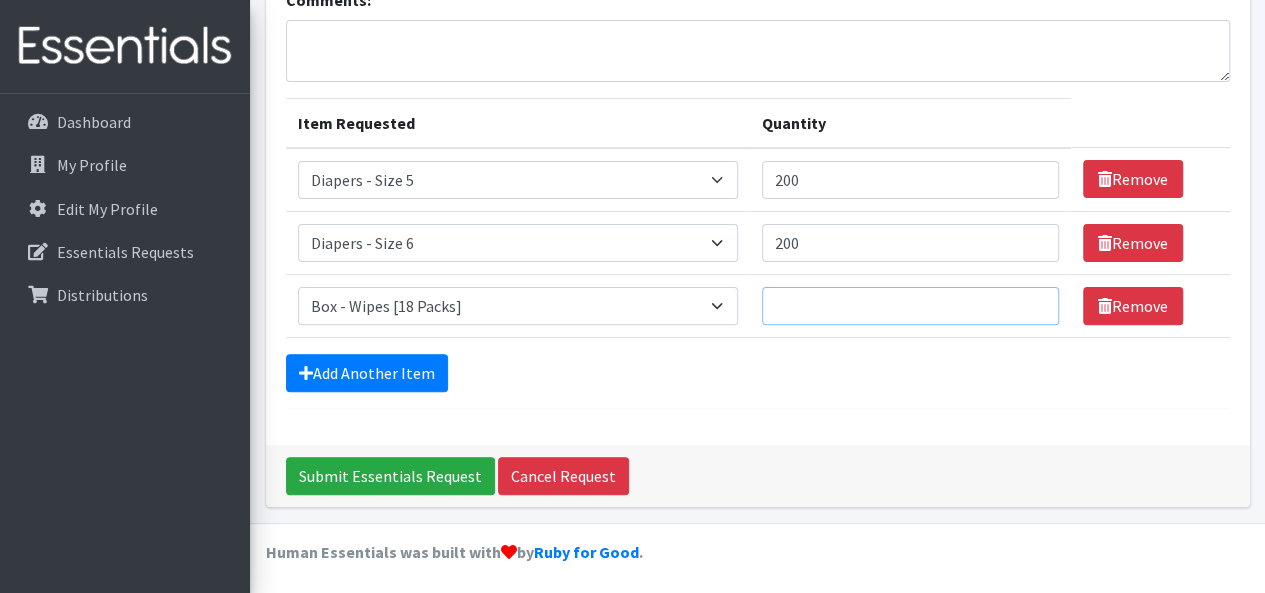 click on "Quantity" at bounding box center (910, 306) 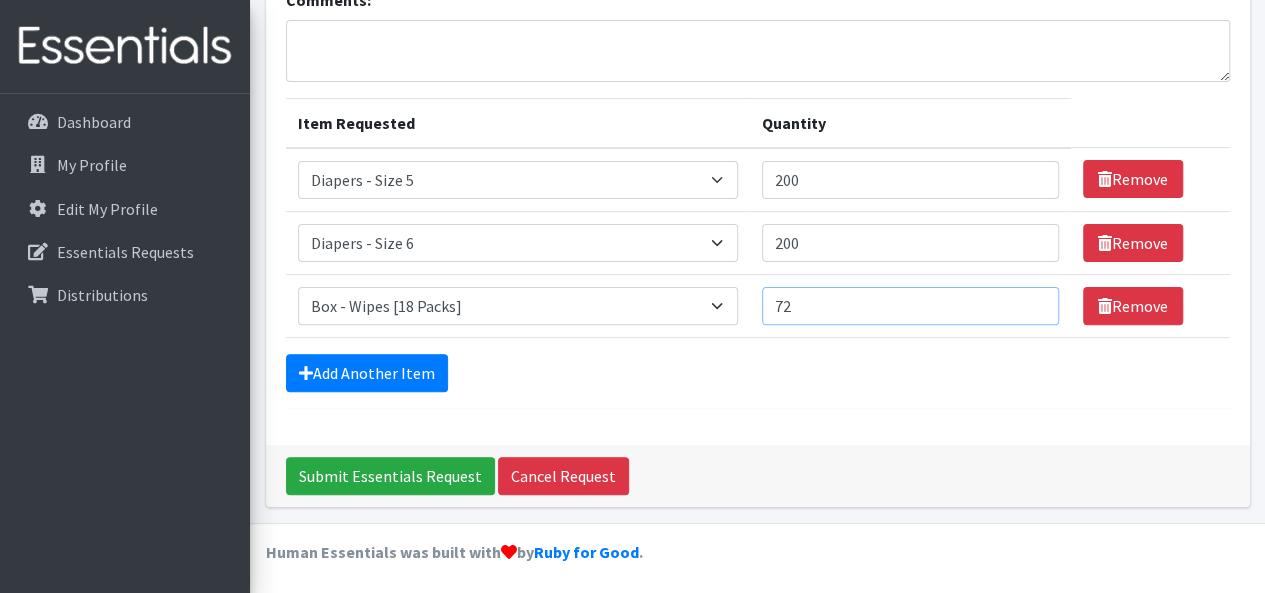 type on "72" 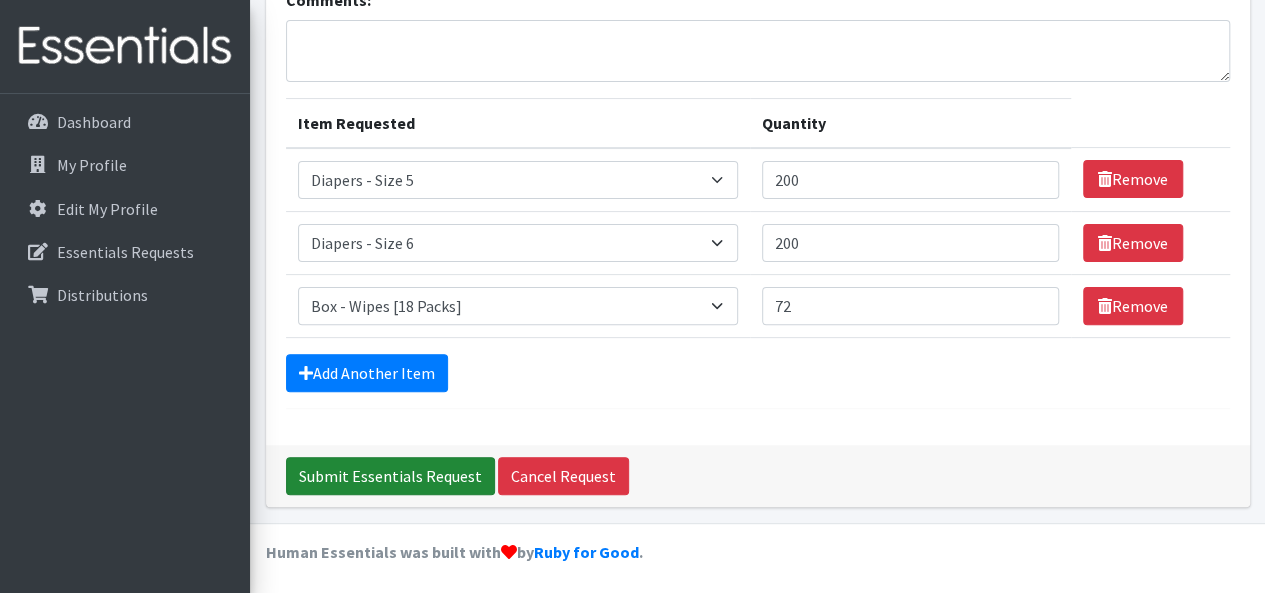 click on "Submit Essentials Request" at bounding box center [390, 476] 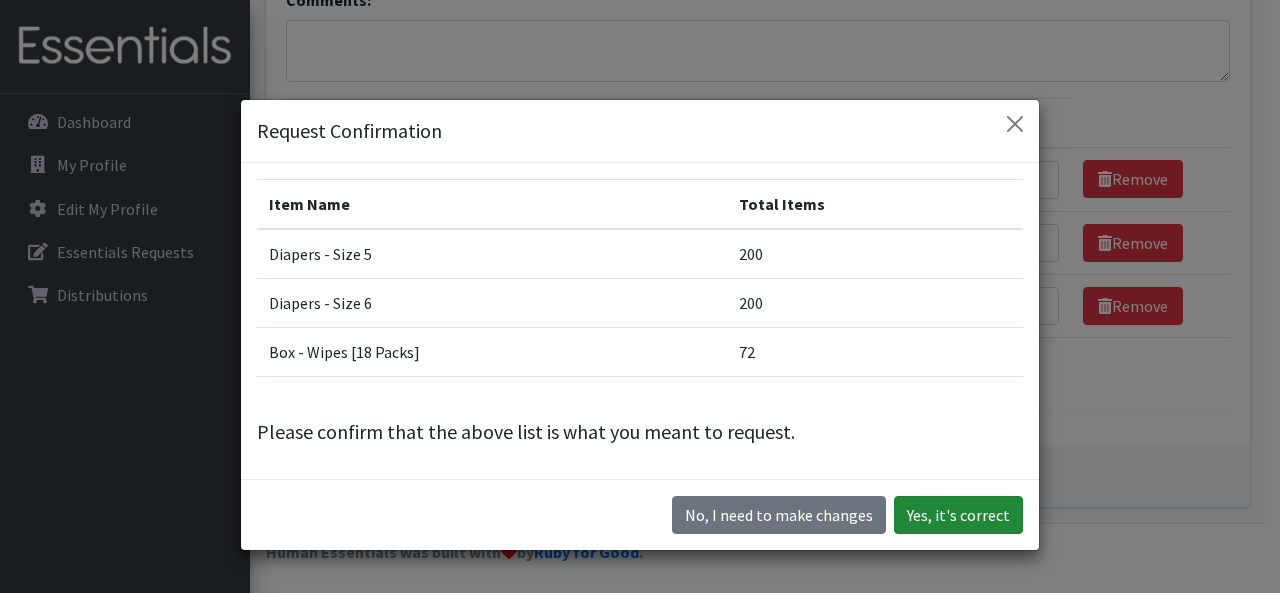 click on "Yes, it's correct" at bounding box center (958, 515) 